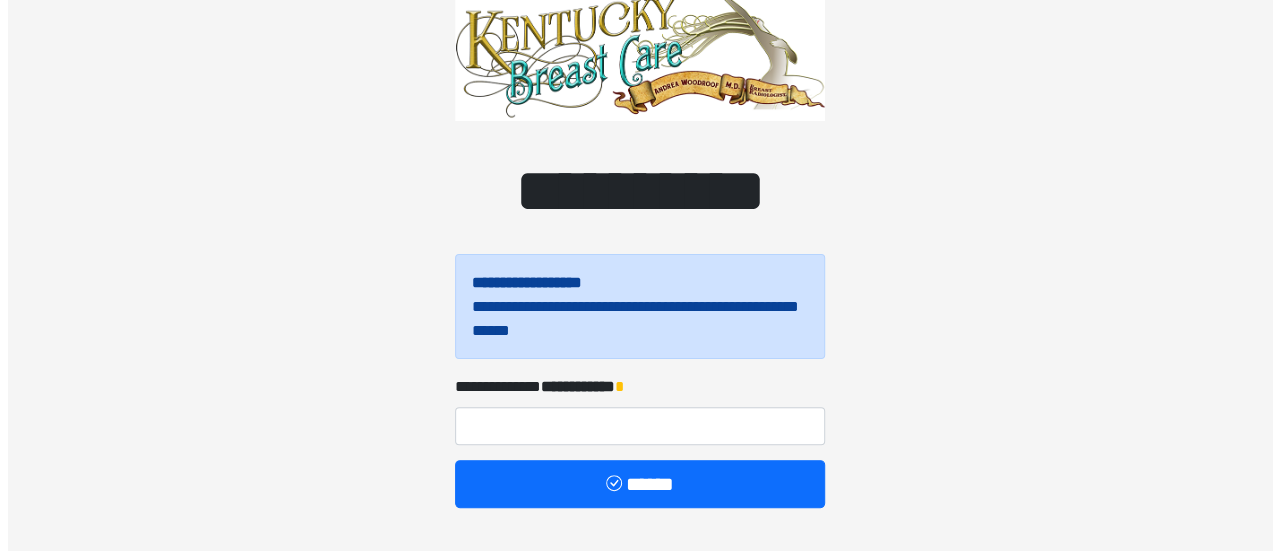 scroll, scrollTop: 133, scrollLeft: 0, axis: vertical 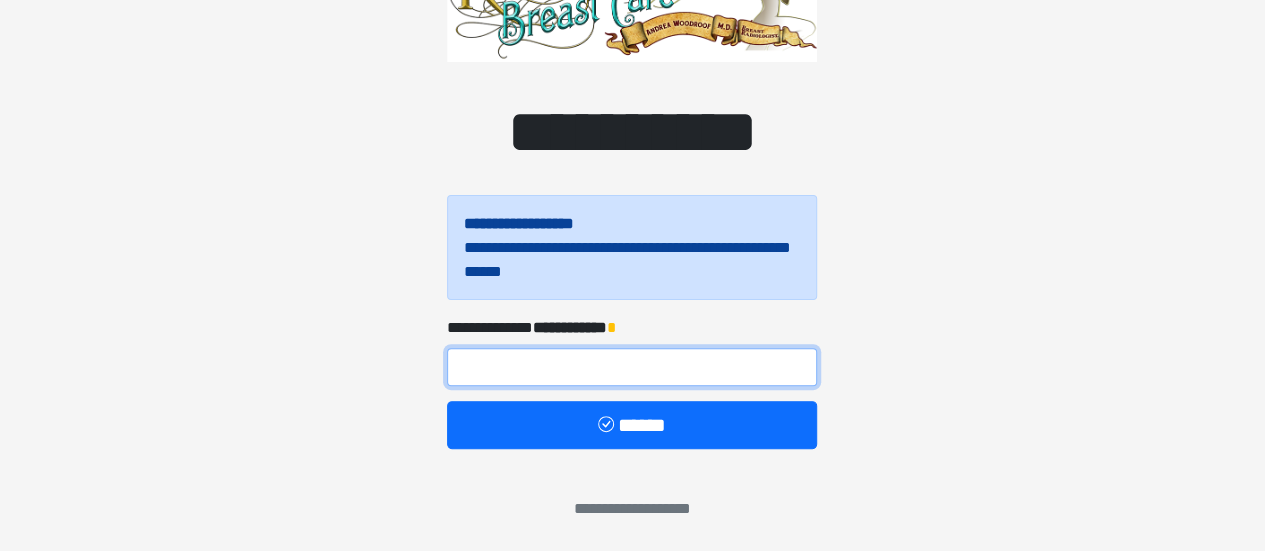 click at bounding box center [632, 367] 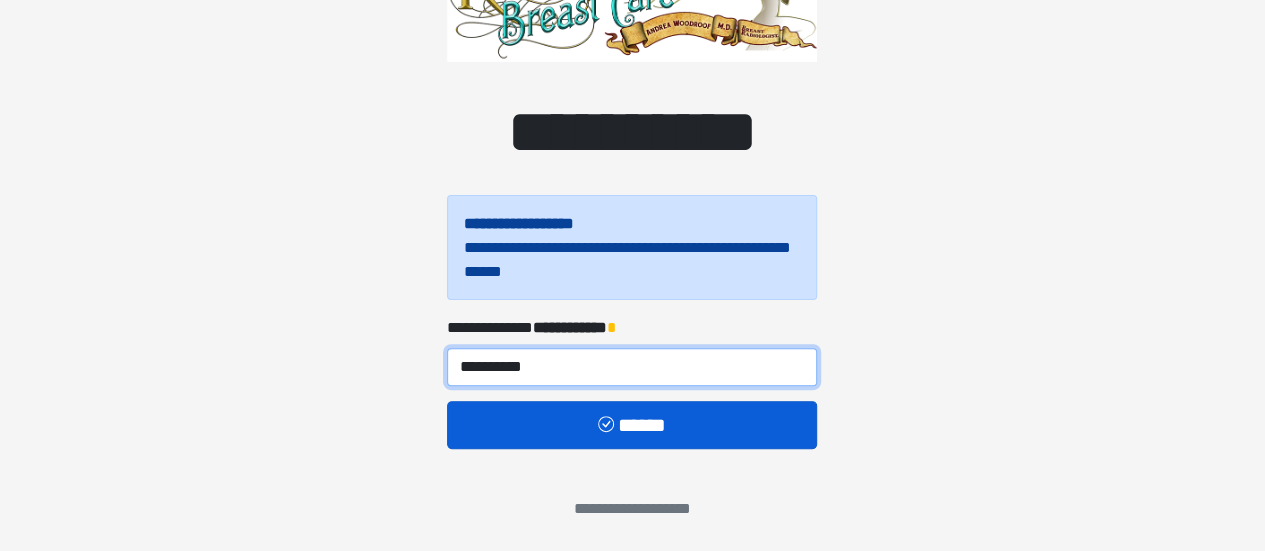 type on "**********" 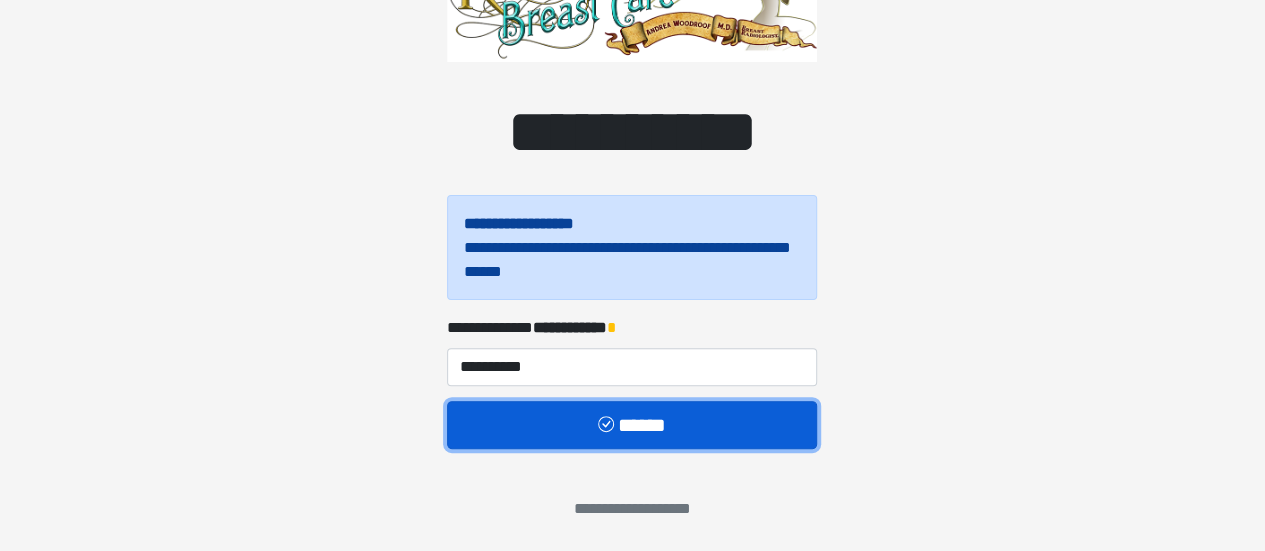 click on "******" at bounding box center (632, 424) 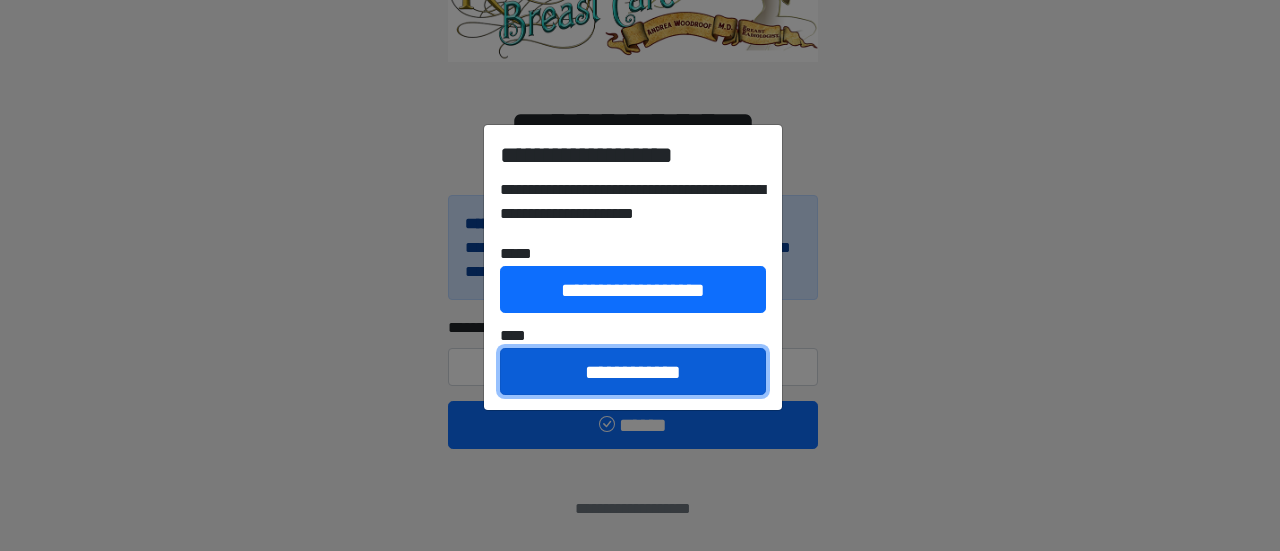click on "**********" at bounding box center [633, 371] 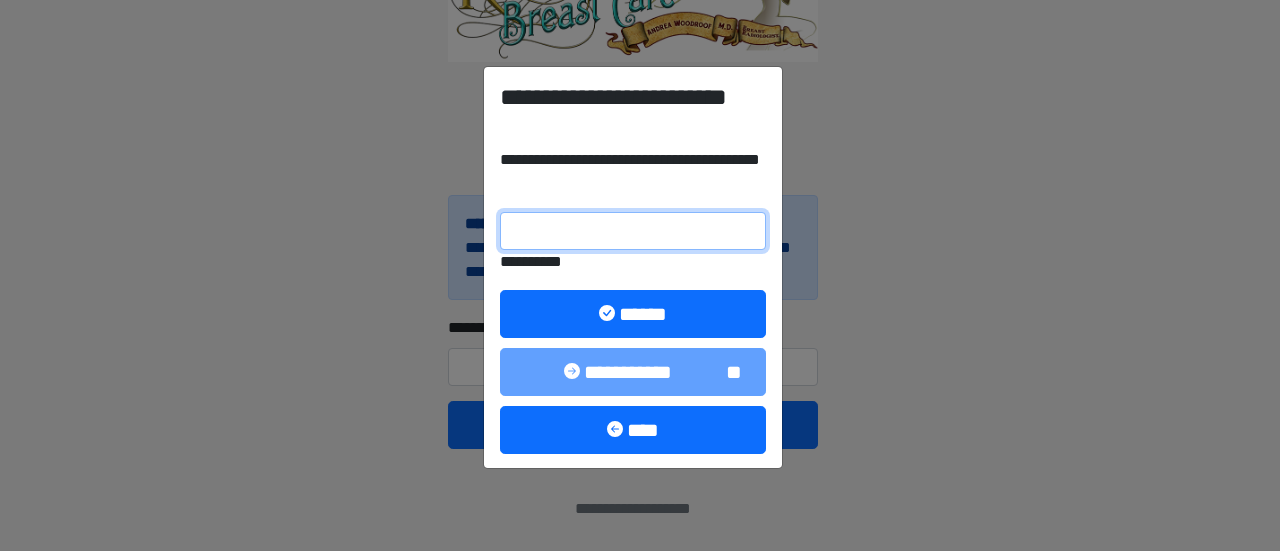paste on "******" 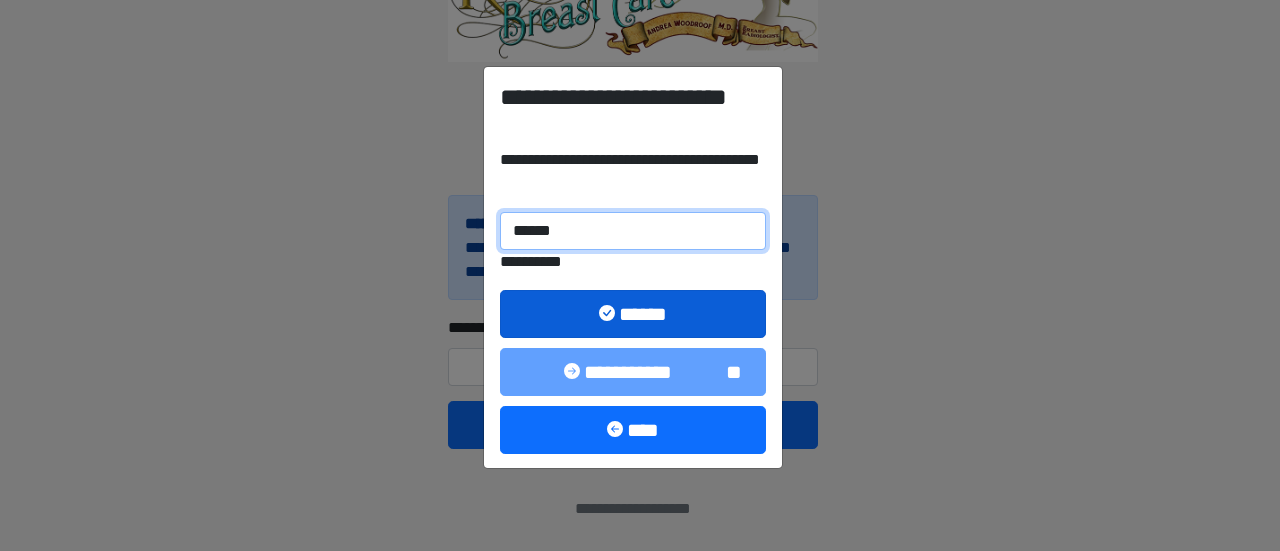 type on "******" 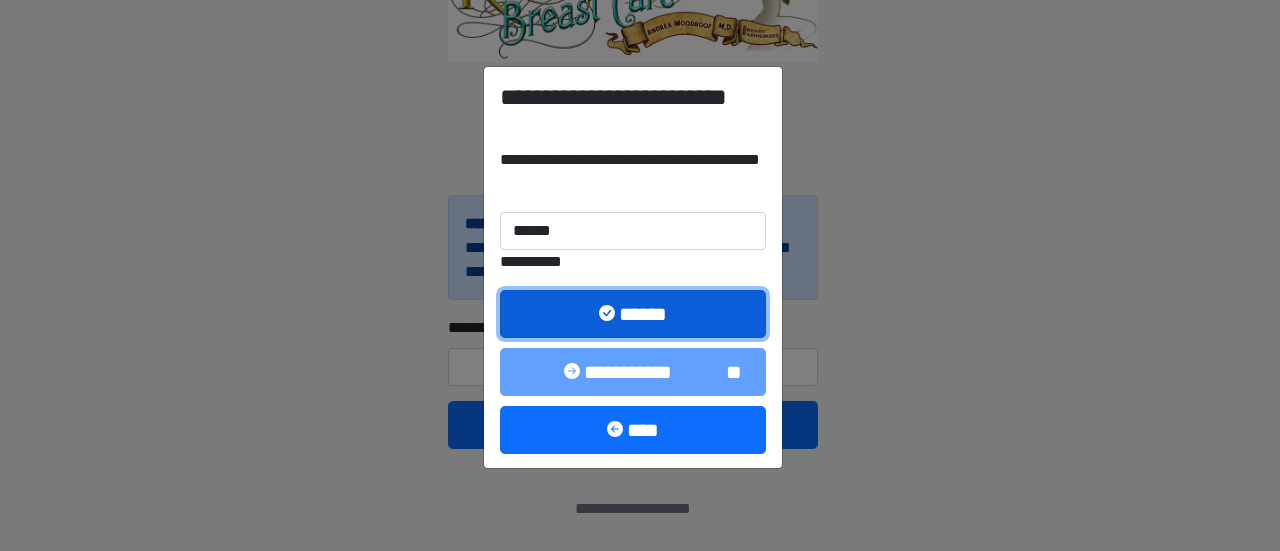 click on "******" at bounding box center [633, 313] 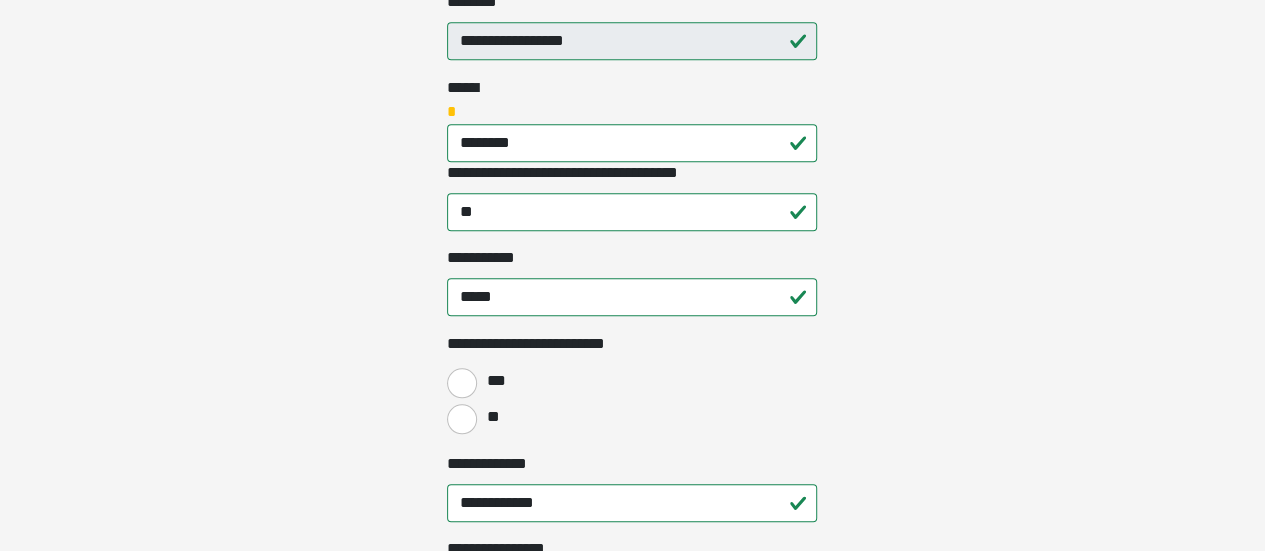 scroll, scrollTop: 900, scrollLeft: 0, axis: vertical 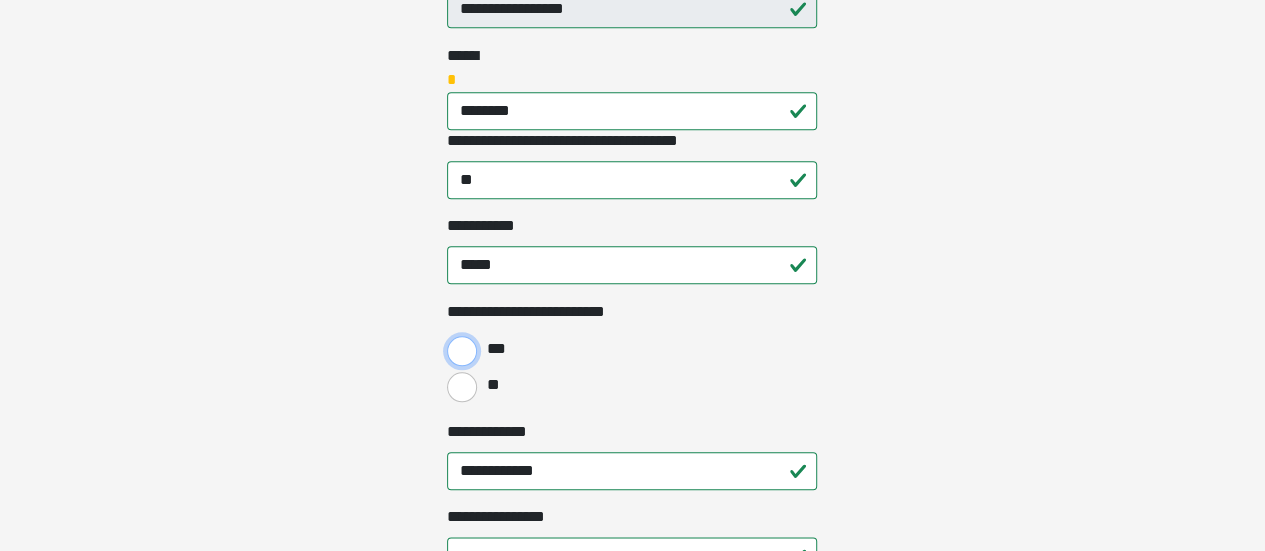 click on "***" at bounding box center (462, 351) 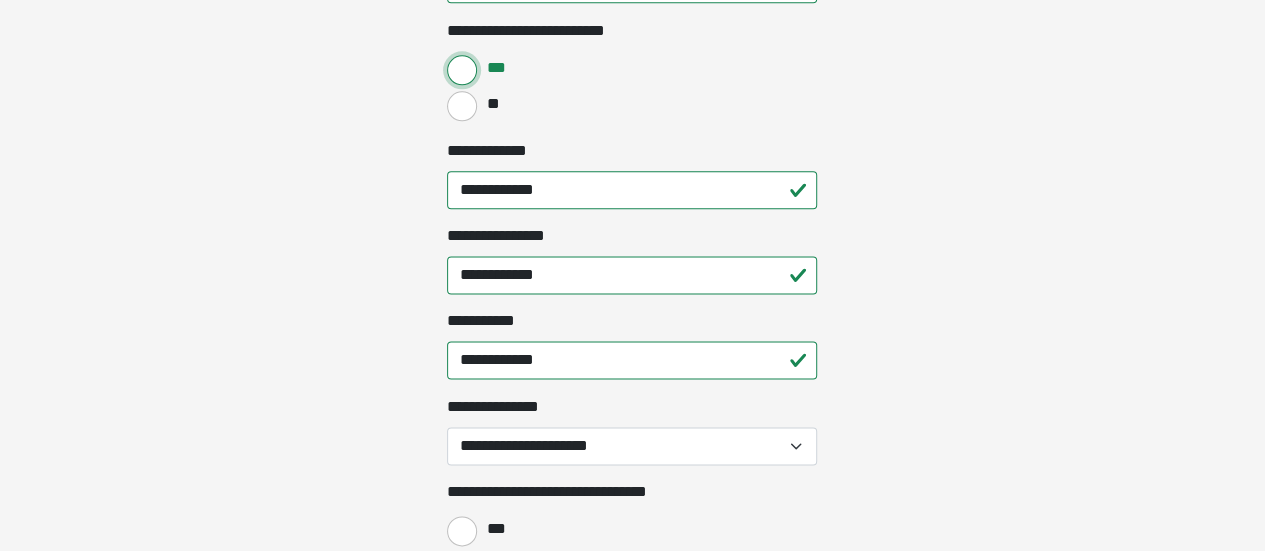 scroll, scrollTop: 1200, scrollLeft: 0, axis: vertical 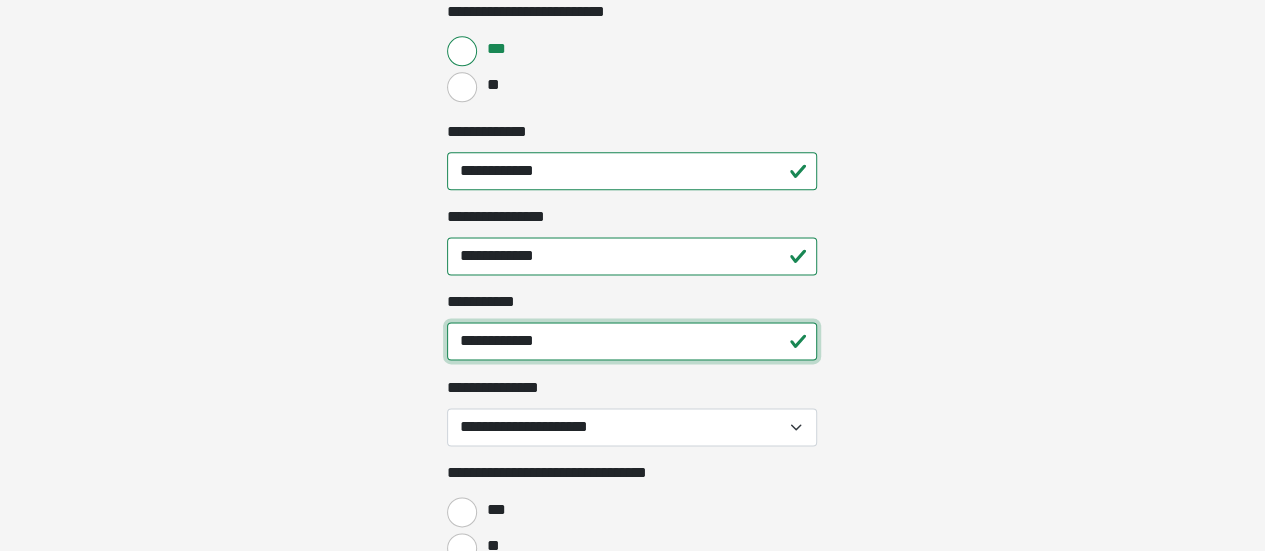 drag, startPoint x: 572, startPoint y: 337, endPoint x: 312, endPoint y: 345, distance: 260.12305 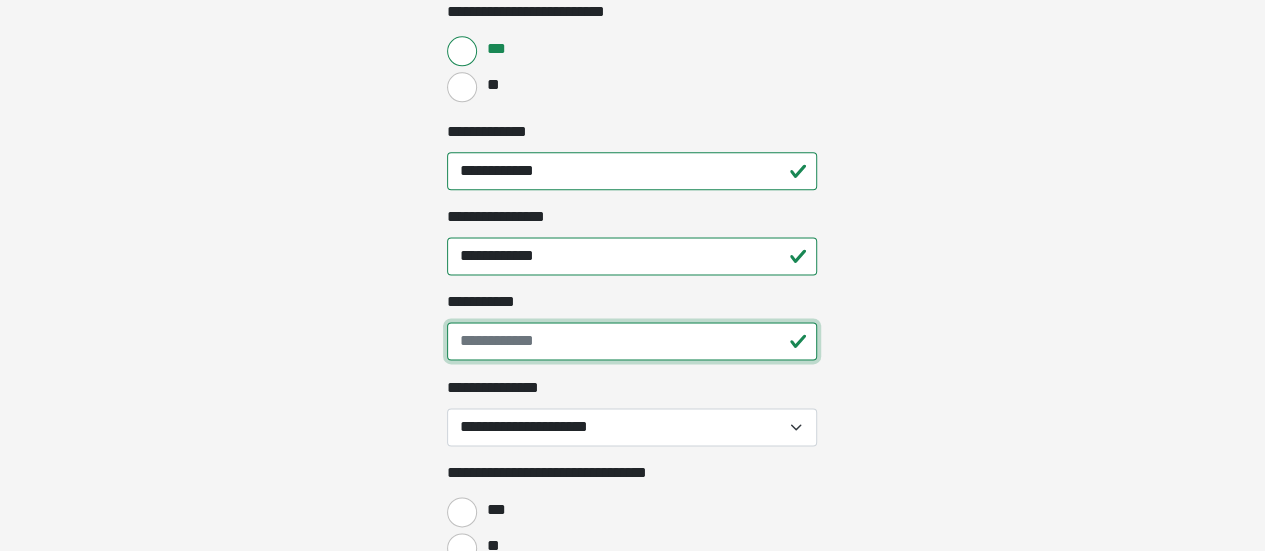 scroll, scrollTop: 1219, scrollLeft: 0, axis: vertical 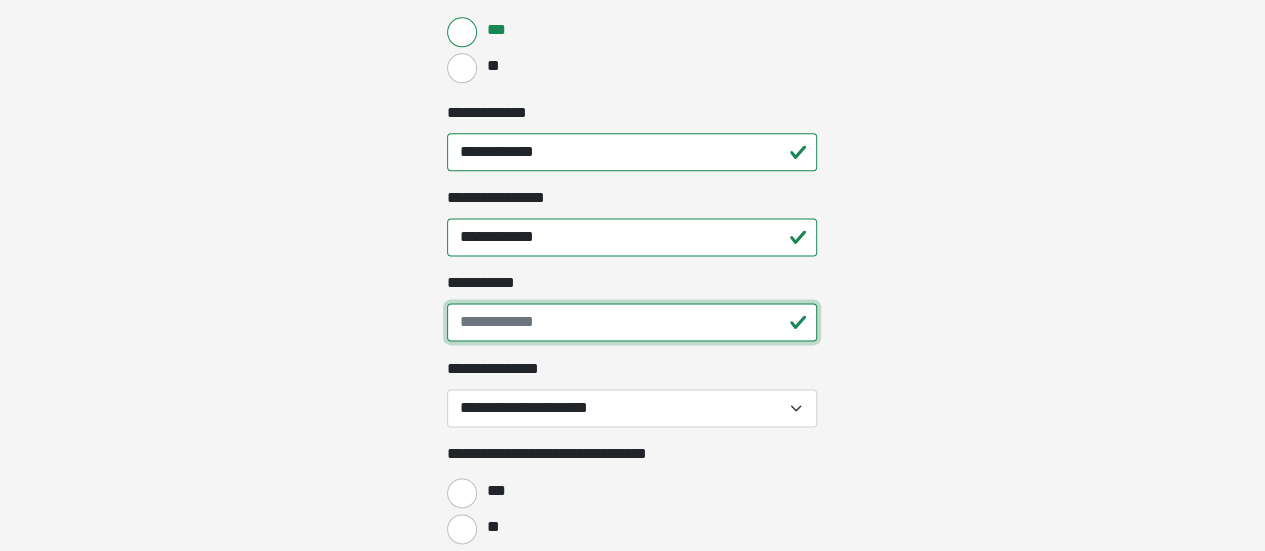 type 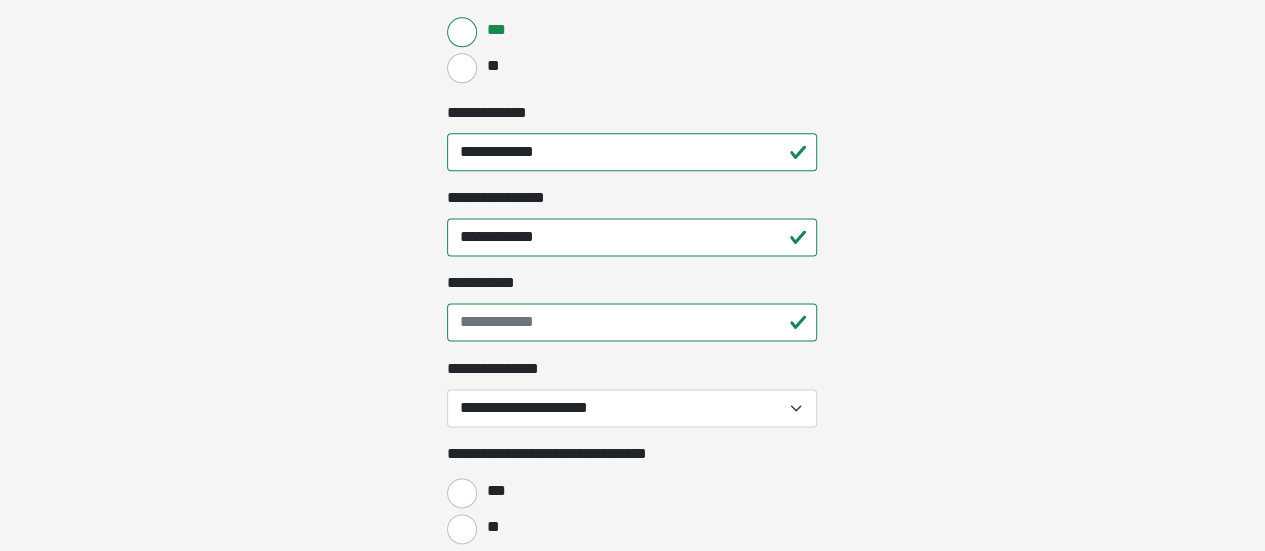 click on "**********" at bounding box center [632, -944] 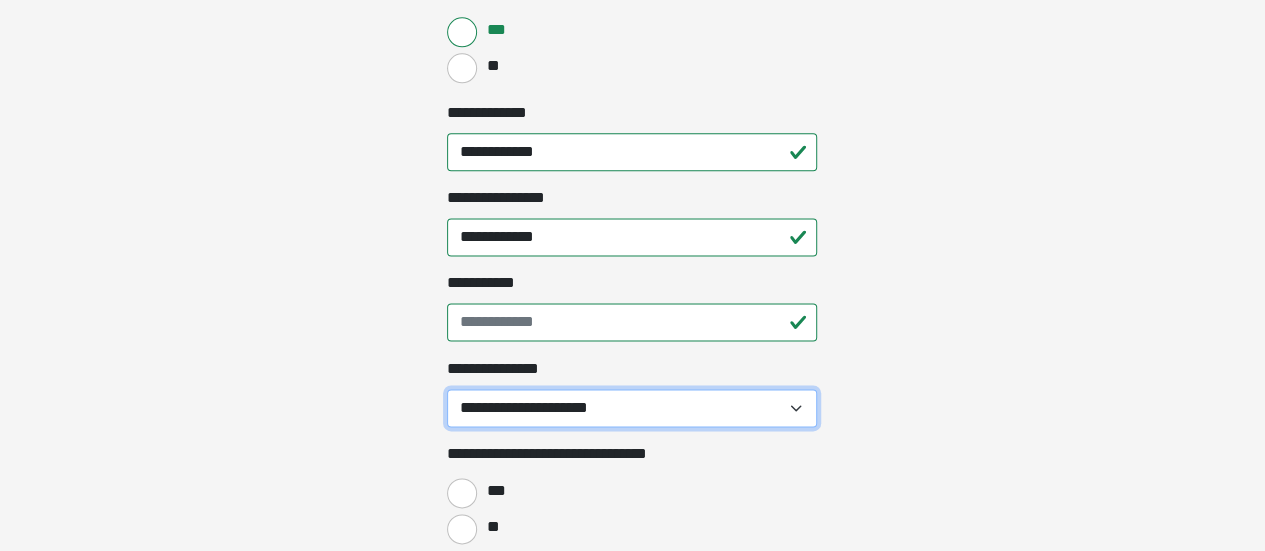 click on "**********" at bounding box center (632, 408) 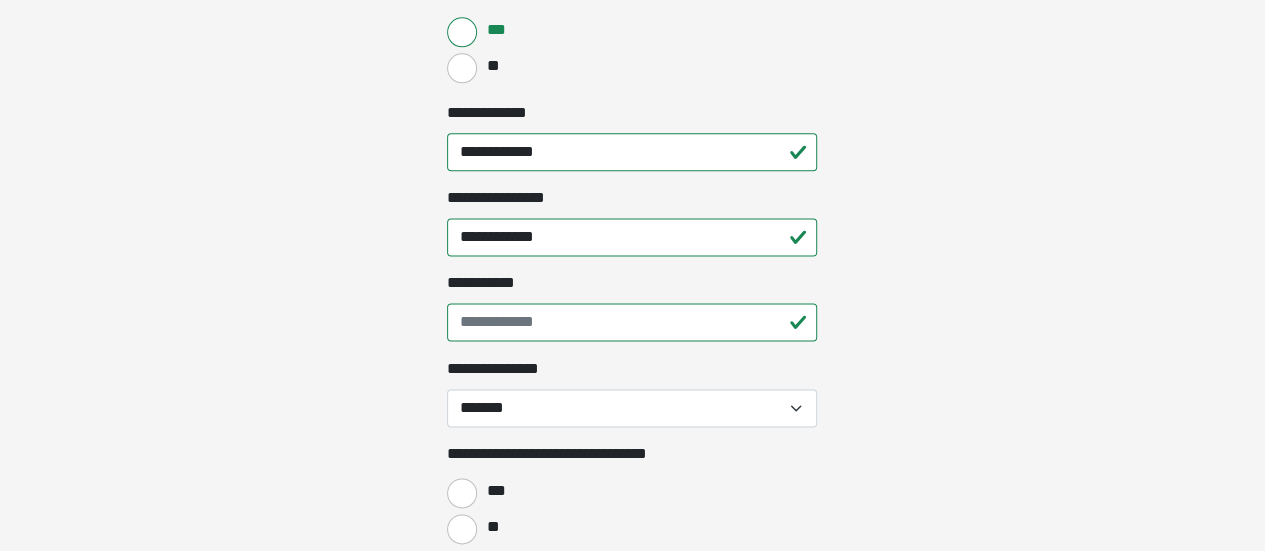 click on "**********" at bounding box center [632, -944] 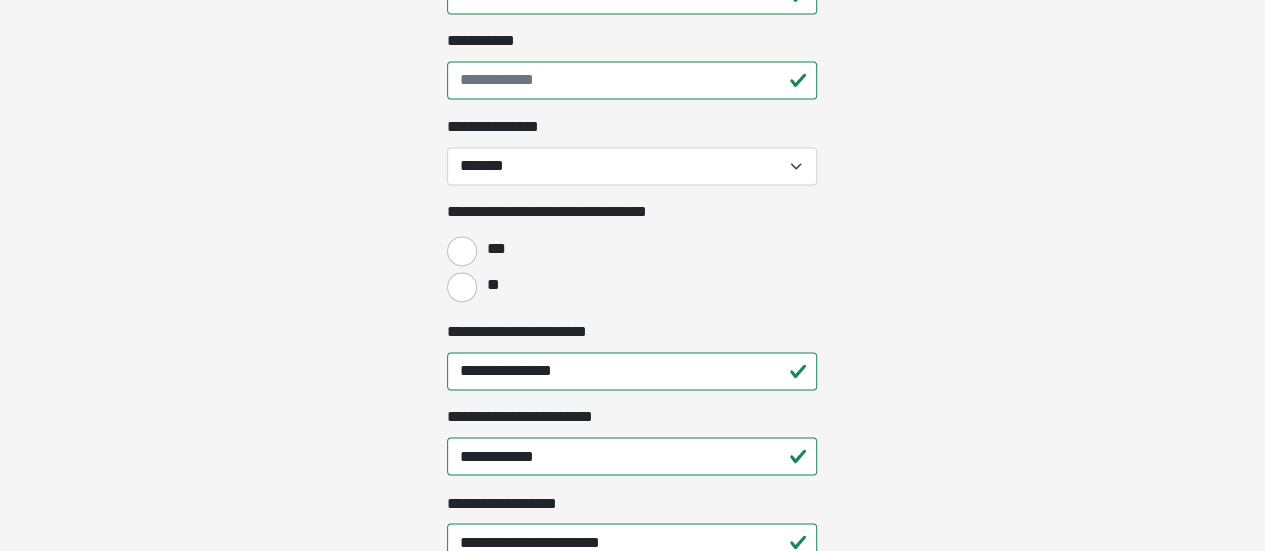 scroll, scrollTop: 1519, scrollLeft: 0, axis: vertical 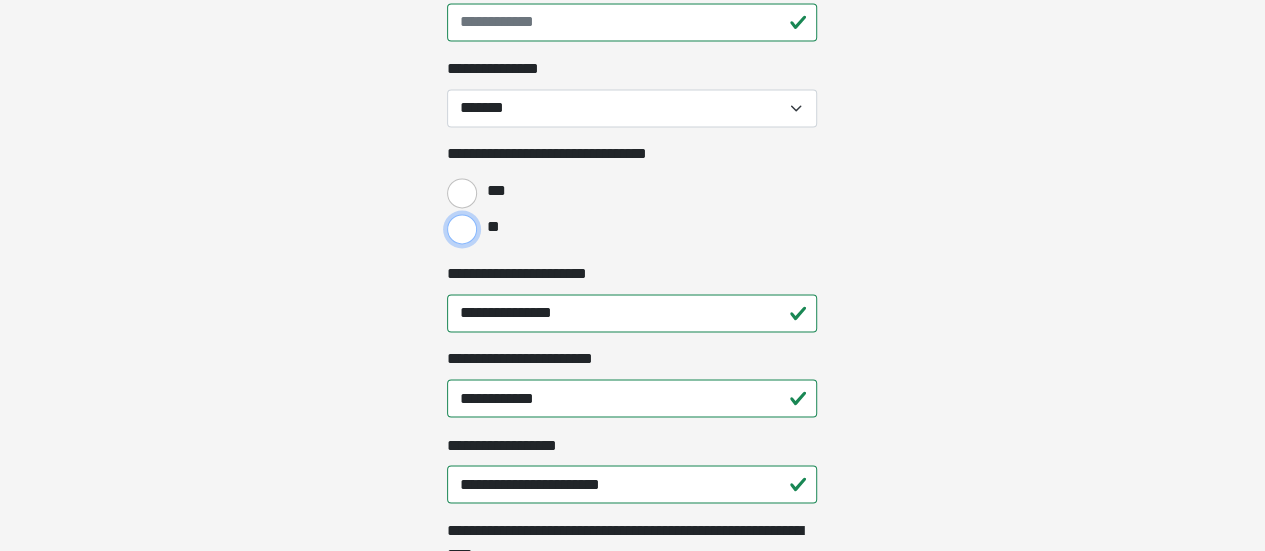 click on "**" at bounding box center (462, 229) 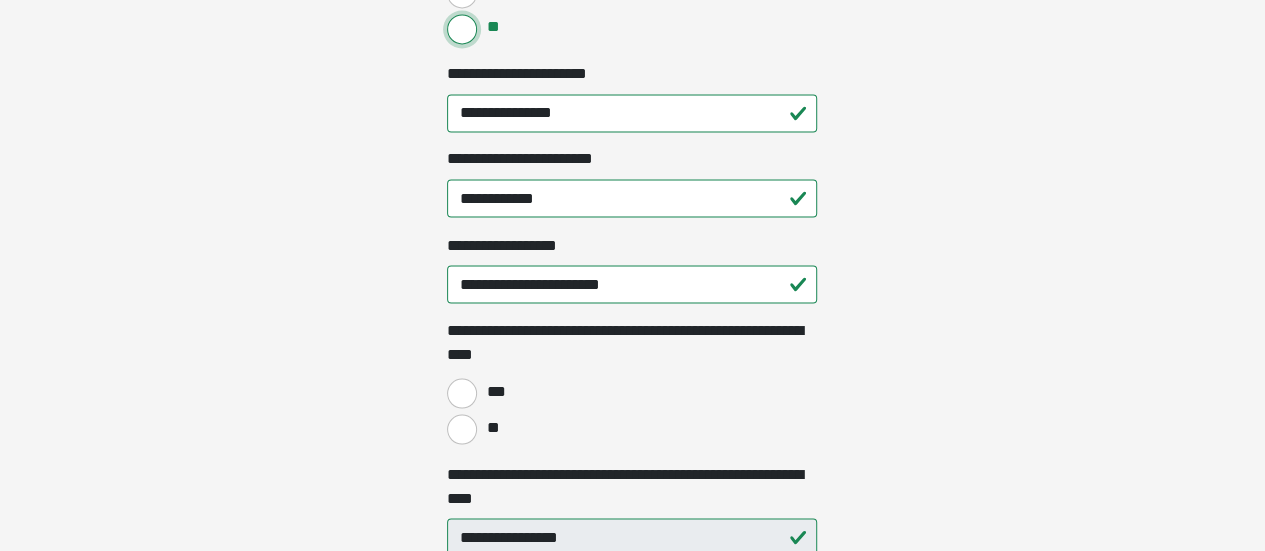 scroll, scrollTop: 1819, scrollLeft: 0, axis: vertical 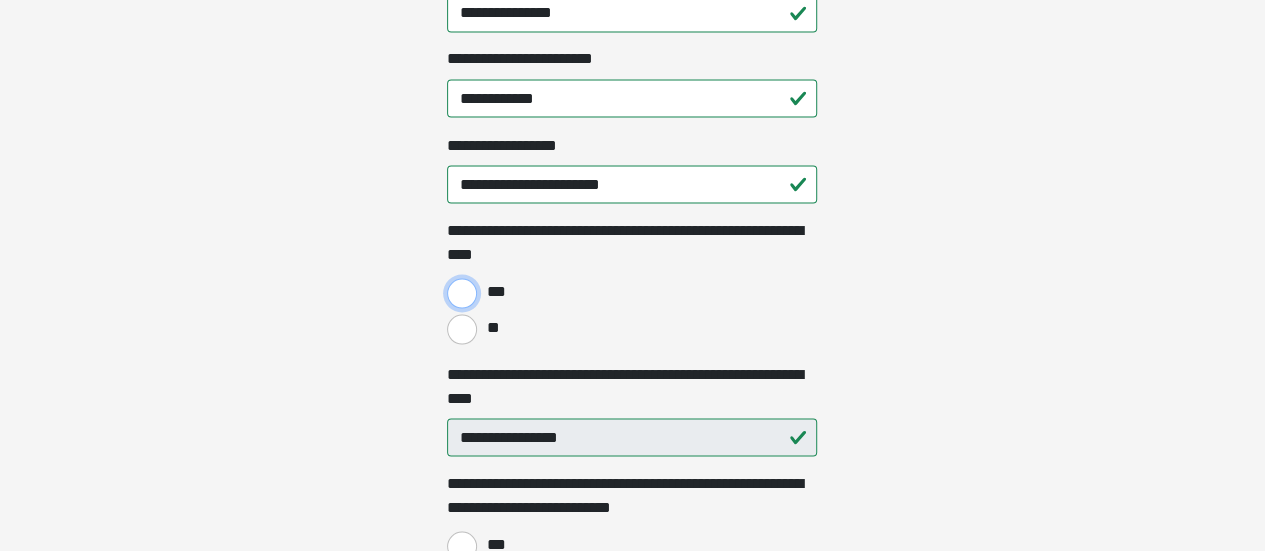 click on "***" at bounding box center [462, 293] 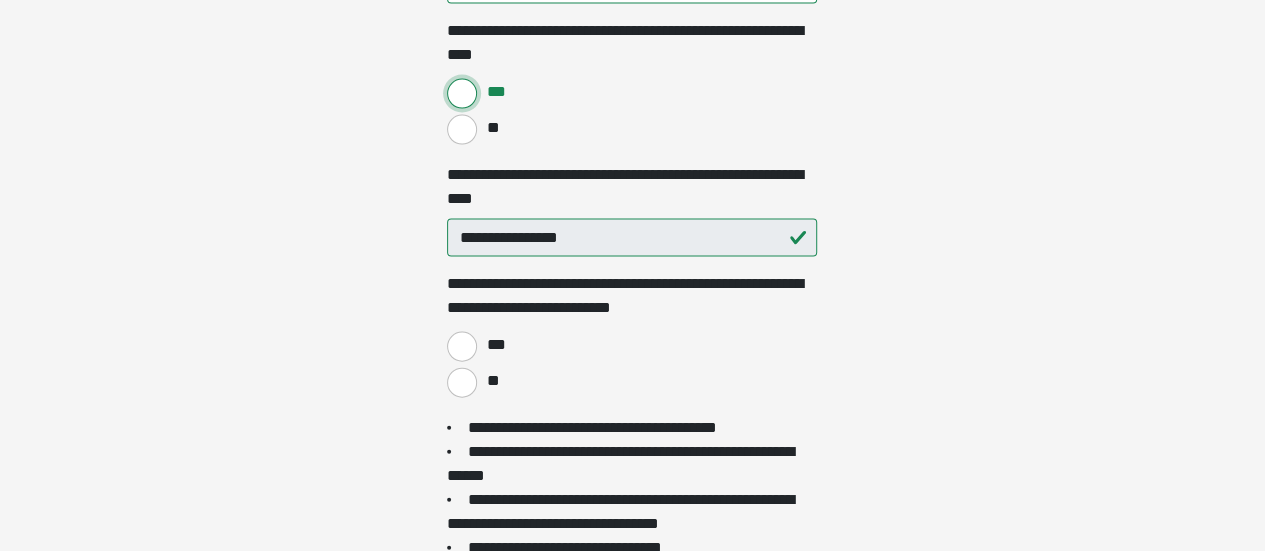 scroll, scrollTop: 2019, scrollLeft: 0, axis: vertical 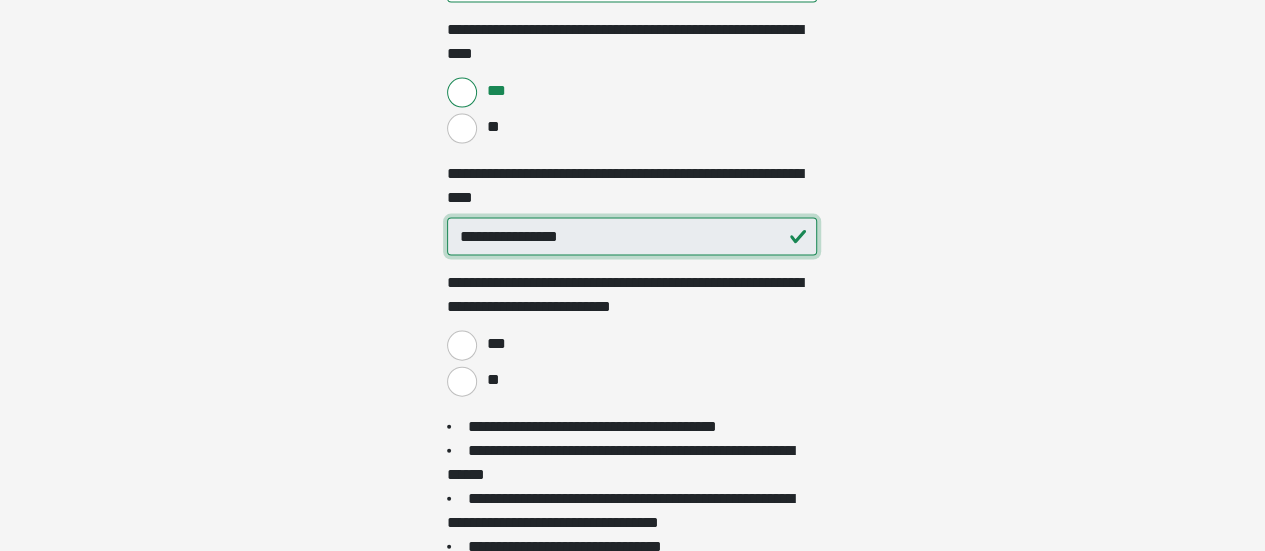 drag, startPoint x: 651, startPoint y: 243, endPoint x: 372, endPoint y: 255, distance: 279.25793 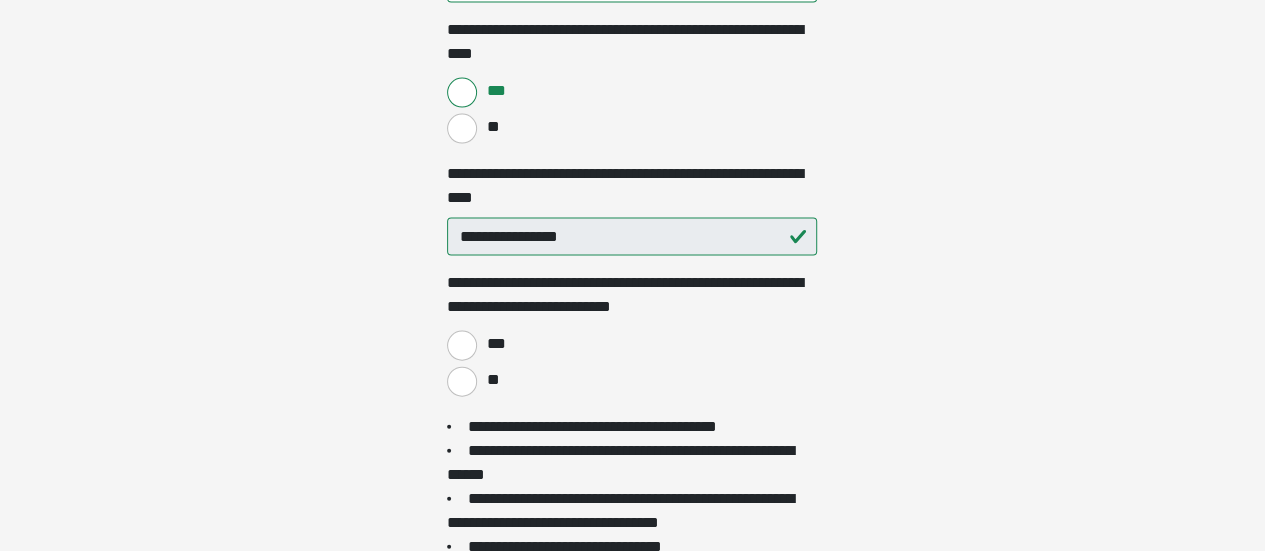 click on "**********" at bounding box center (632, -1744) 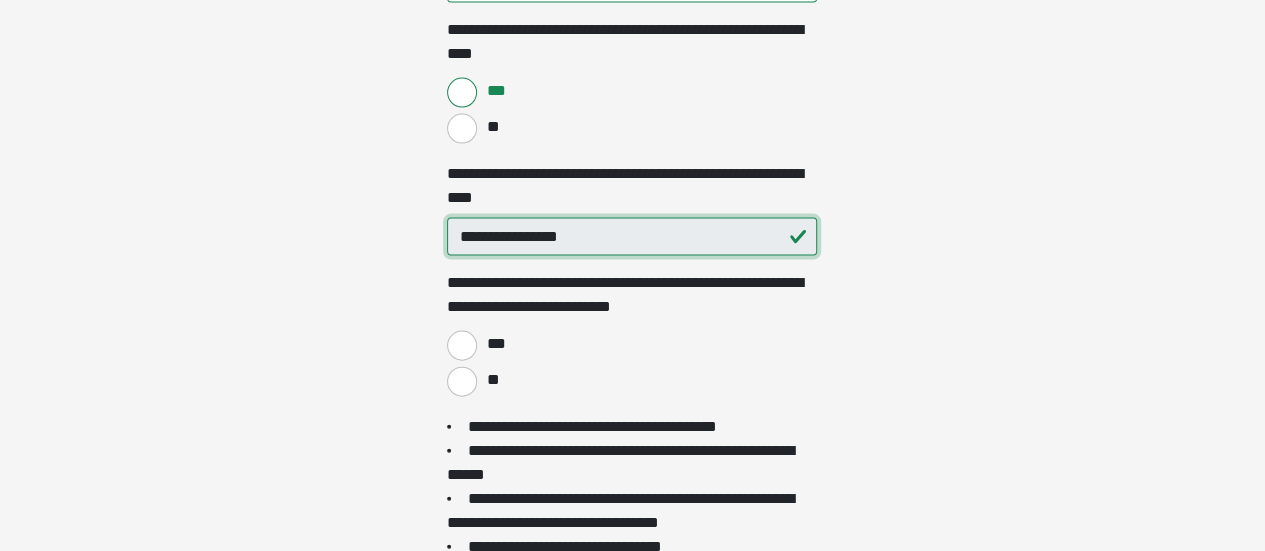 click on "**********" at bounding box center (632, 237) 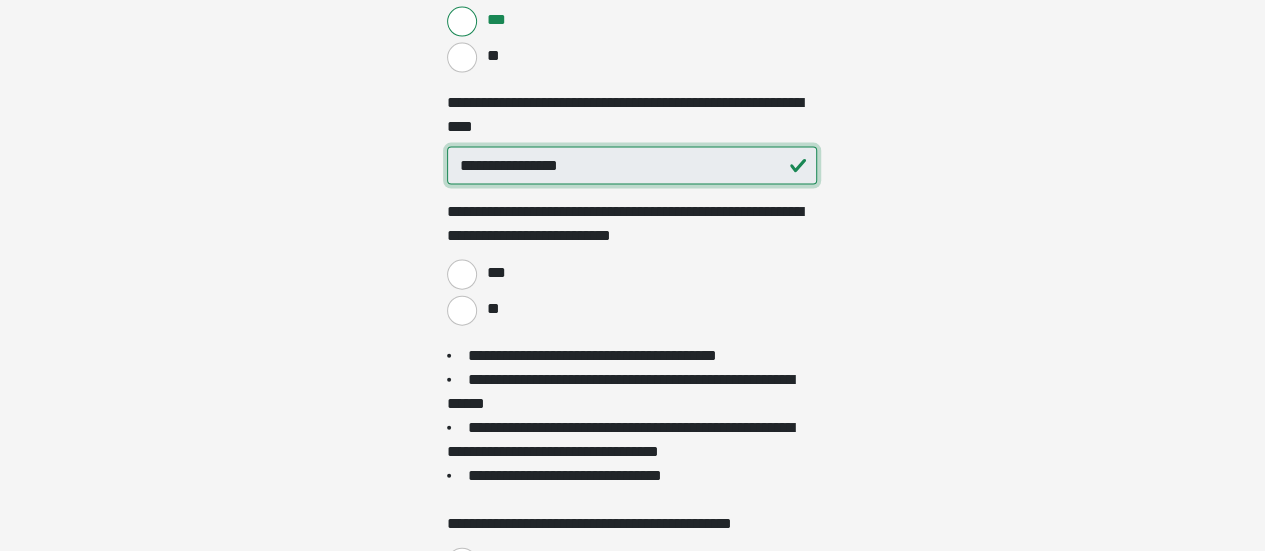 scroll, scrollTop: 2119, scrollLeft: 0, axis: vertical 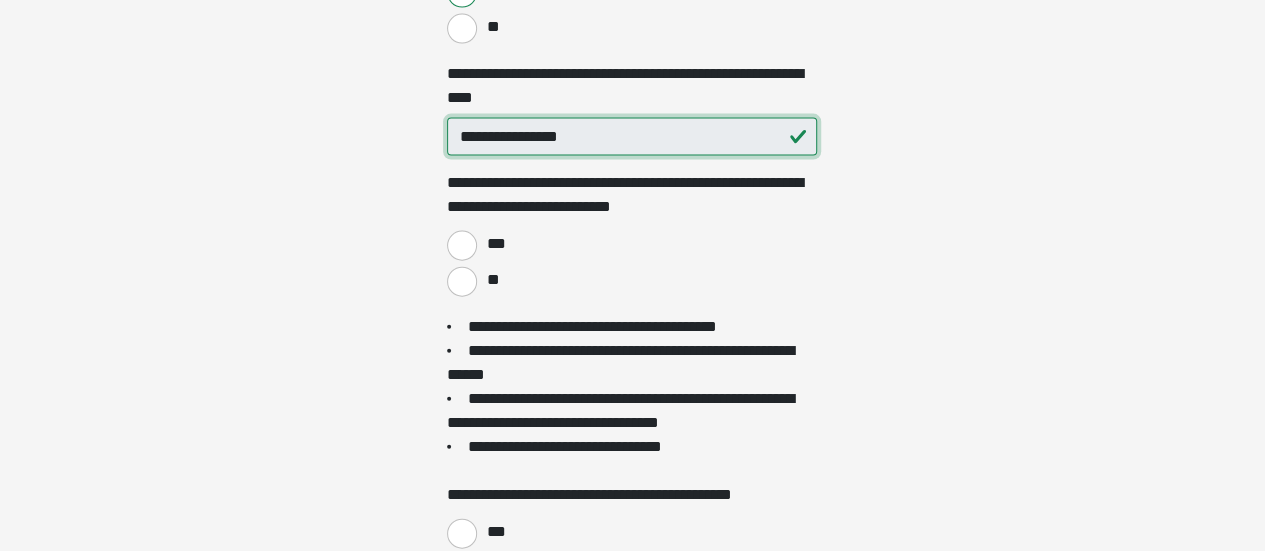 click on "**********" at bounding box center (632, 137) 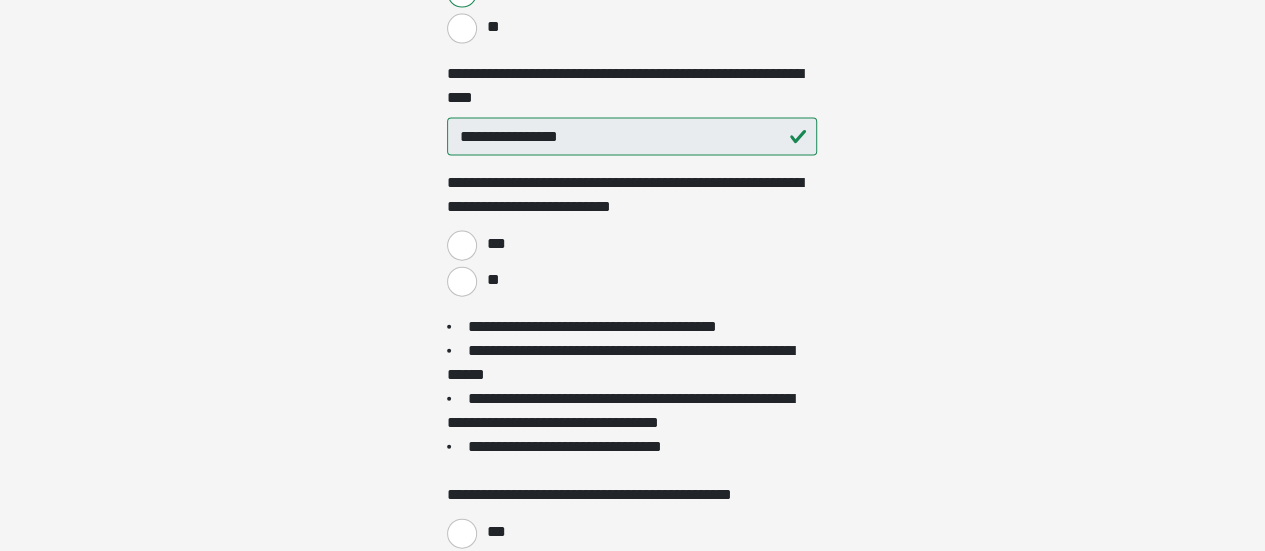 click on "**********" at bounding box center [632, -1844] 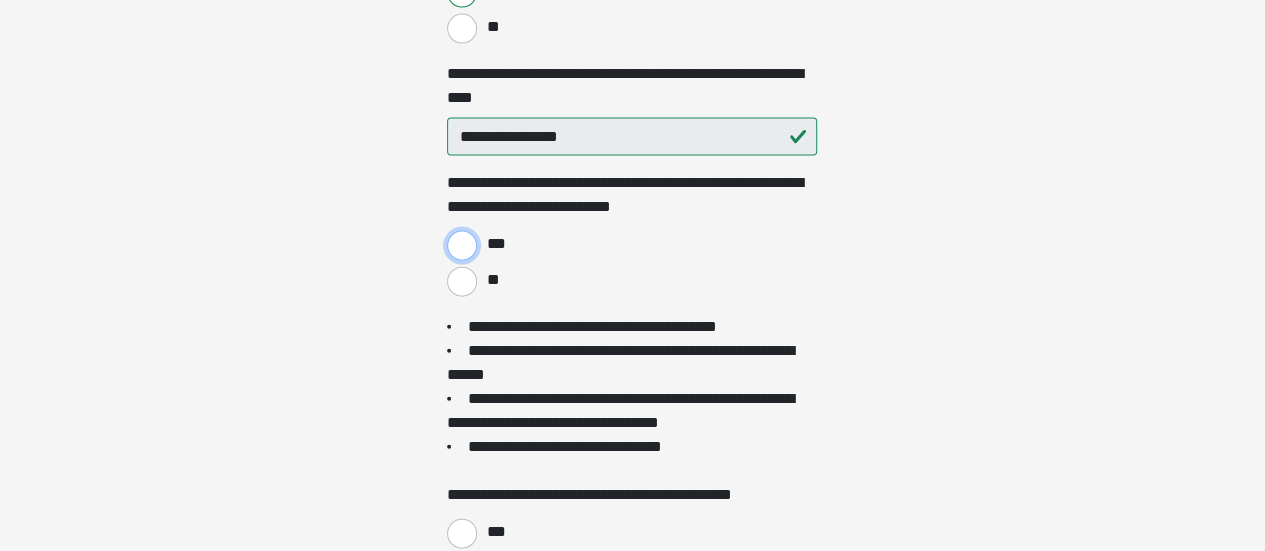 click on "***" at bounding box center (462, 246) 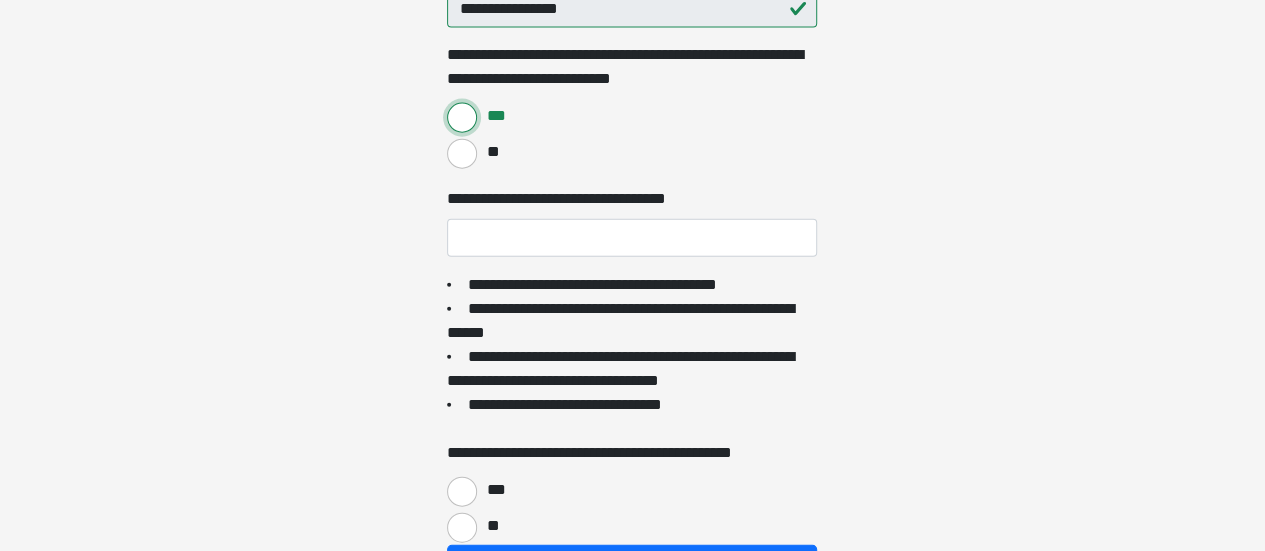 scroll, scrollTop: 2319, scrollLeft: 0, axis: vertical 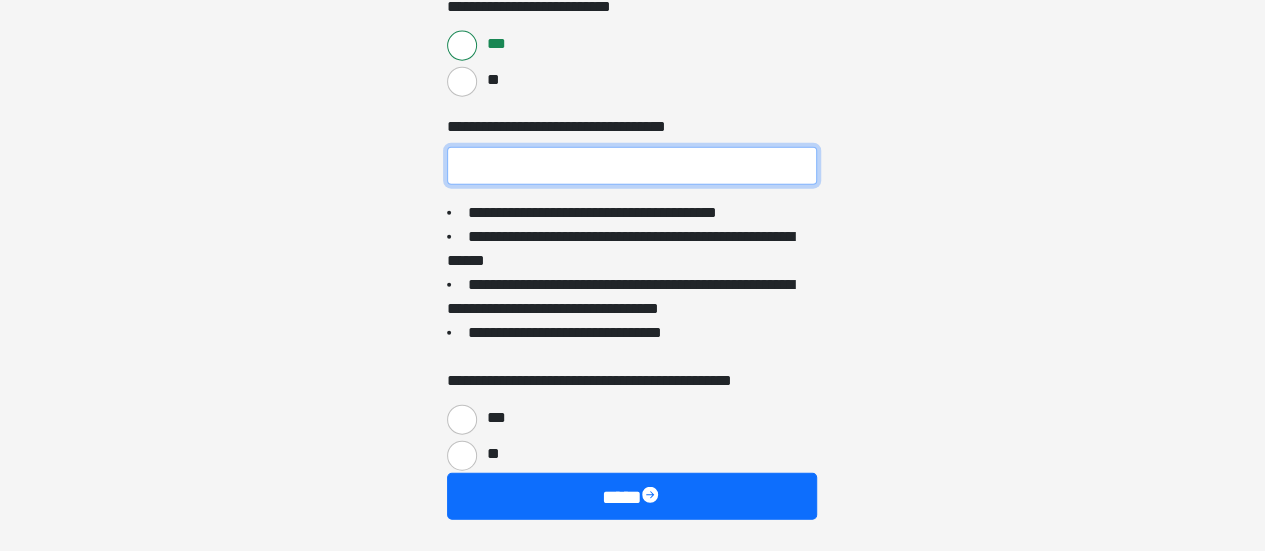 paste on "**********" 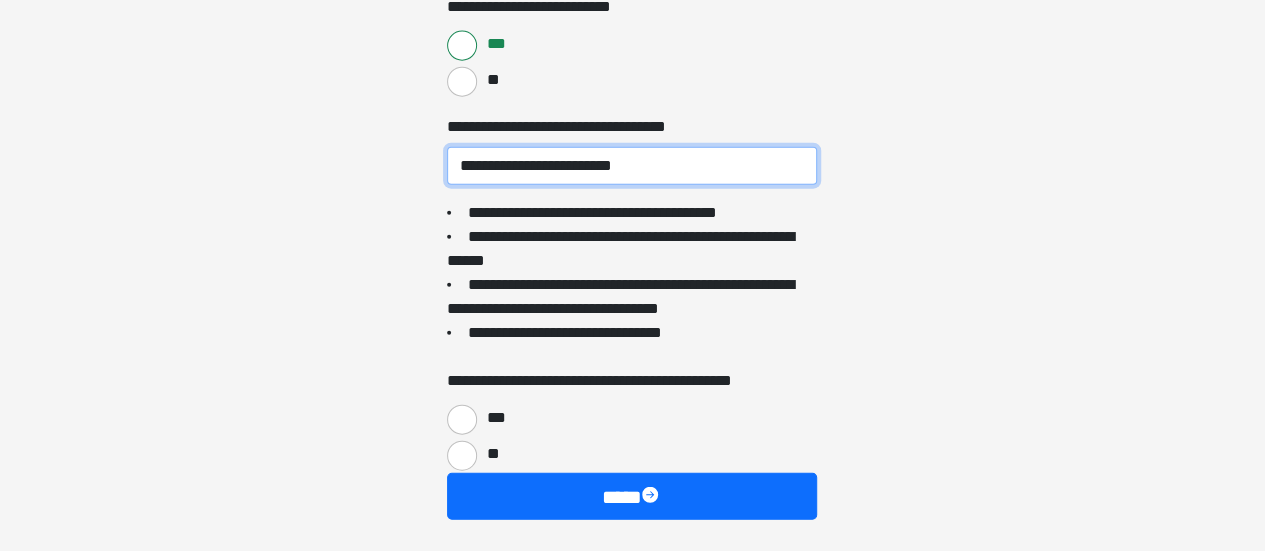 scroll, scrollTop: 2406, scrollLeft: 0, axis: vertical 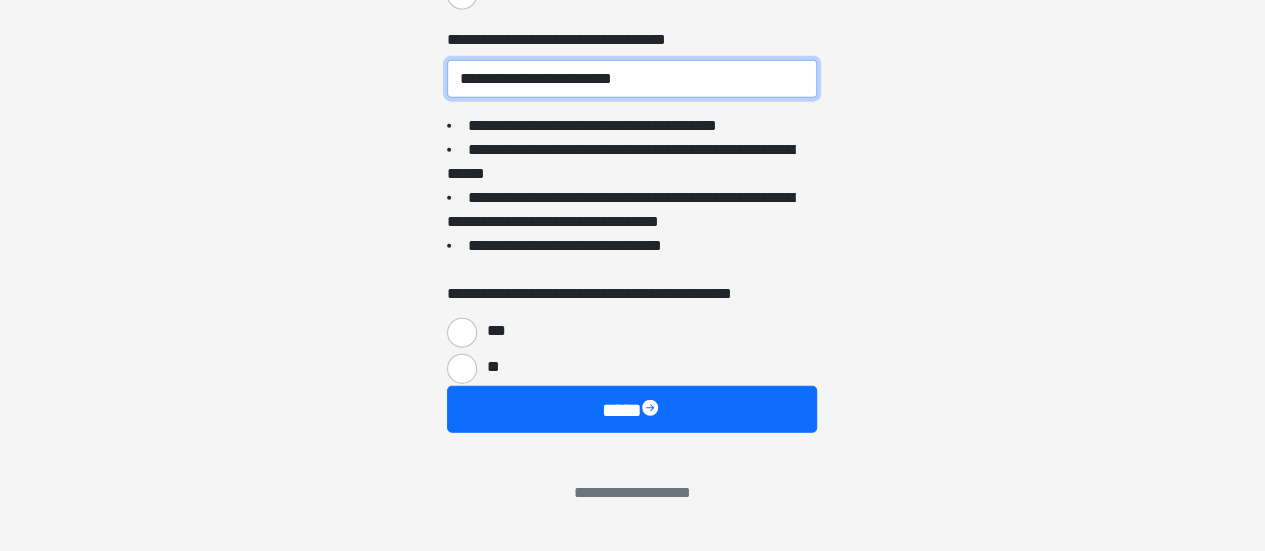 type on "**********" 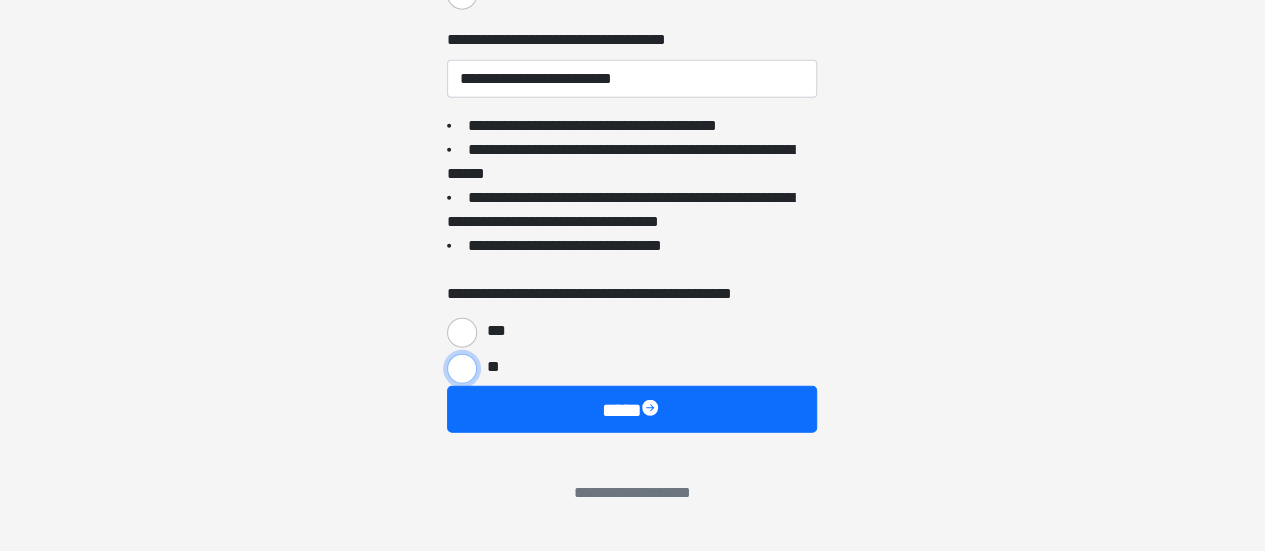 click on "**" at bounding box center (462, 369) 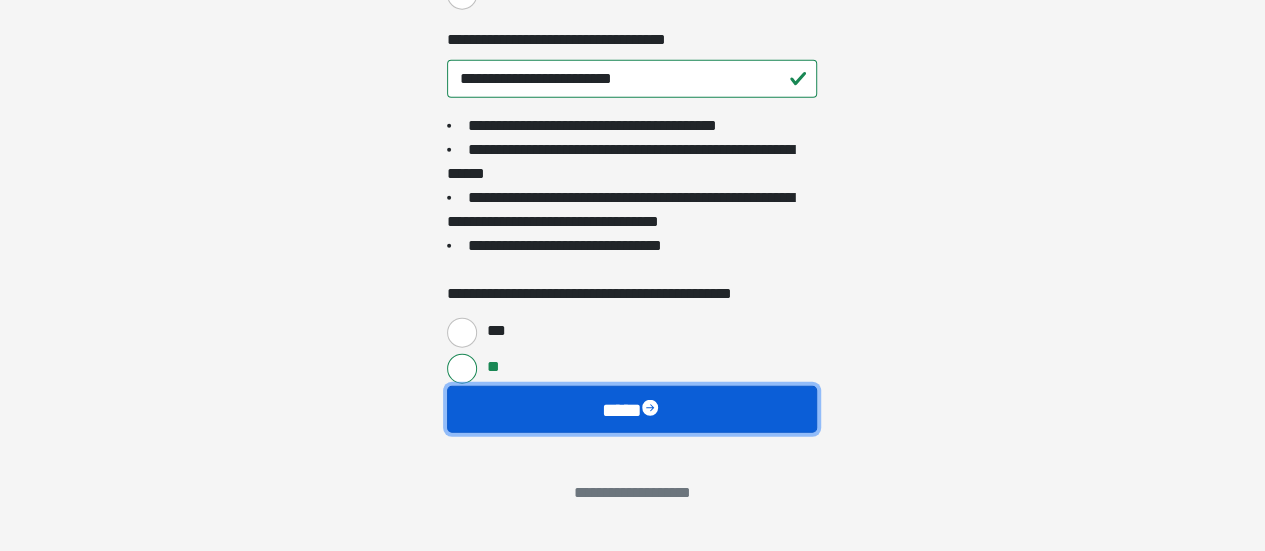 click on "****" at bounding box center [632, 409] 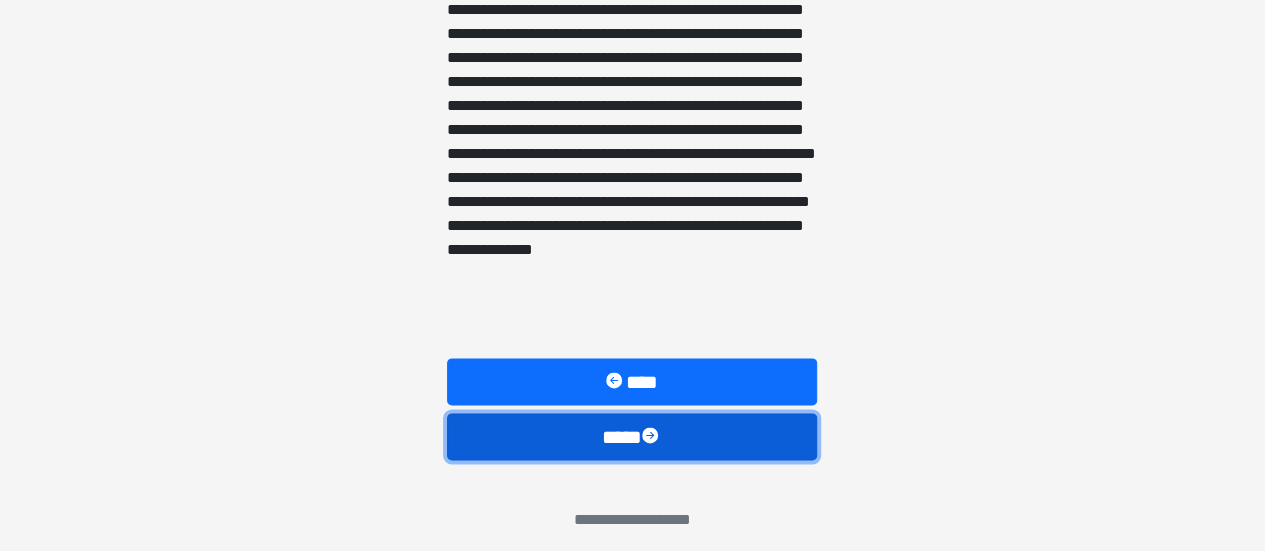 scroll, scrollTop: 1334, scrollLeft: 0, axis: vertical 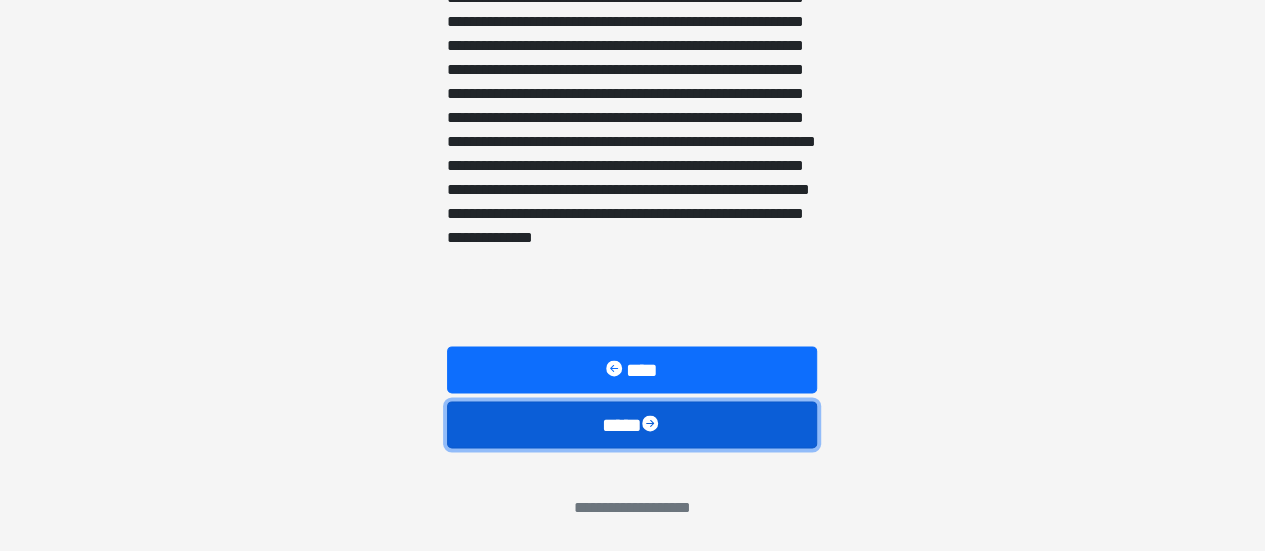 click on "****" at bounding box center [632, 424] 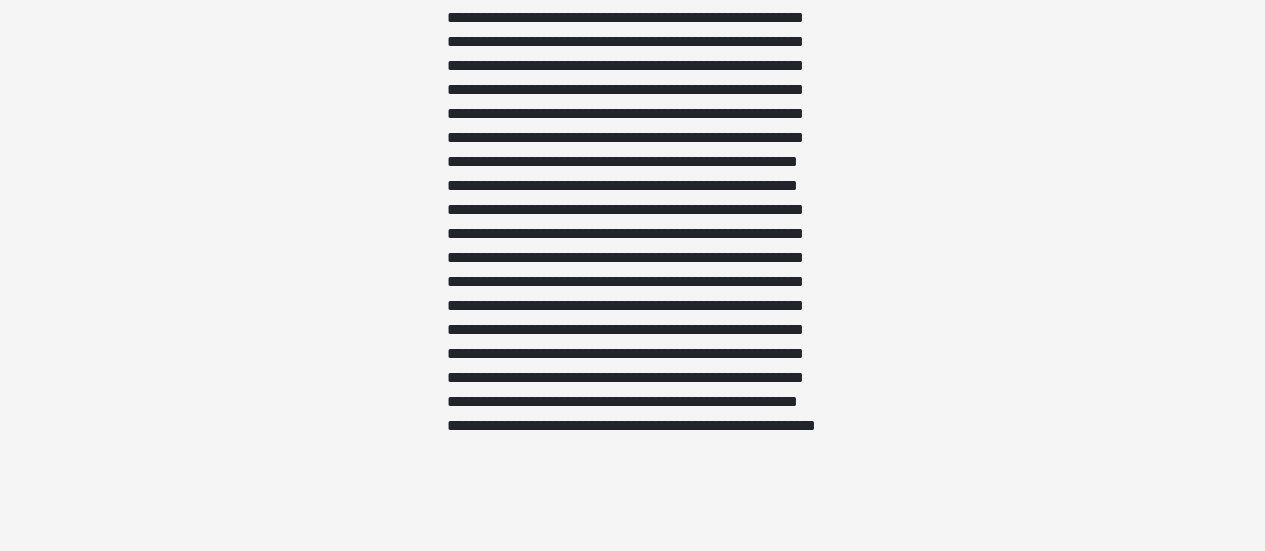 scroll, scrollTop: 500, scrollLeft: 0, axis: vertical 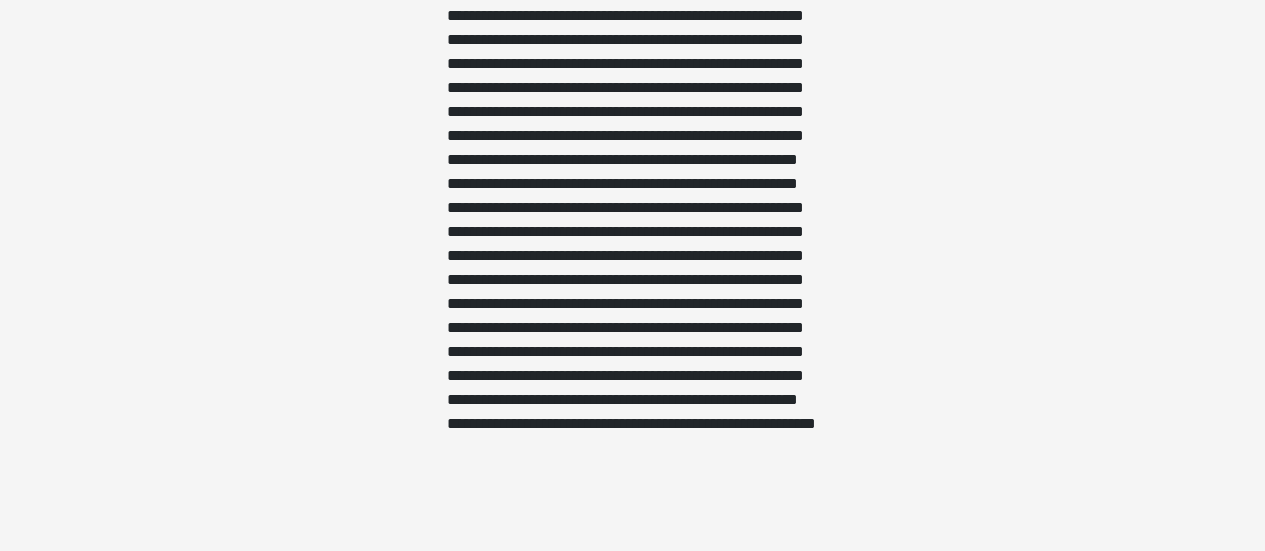 click at bounding box center [632, 244] 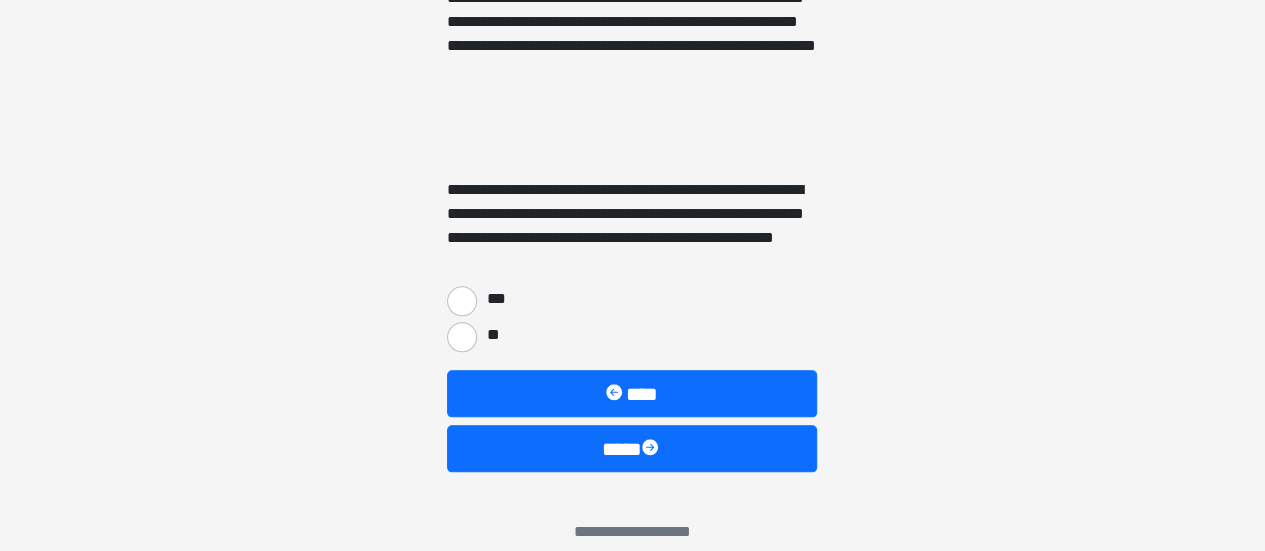 scroll, scrollTop: 902, scrollLeft: 0, axis: vertical 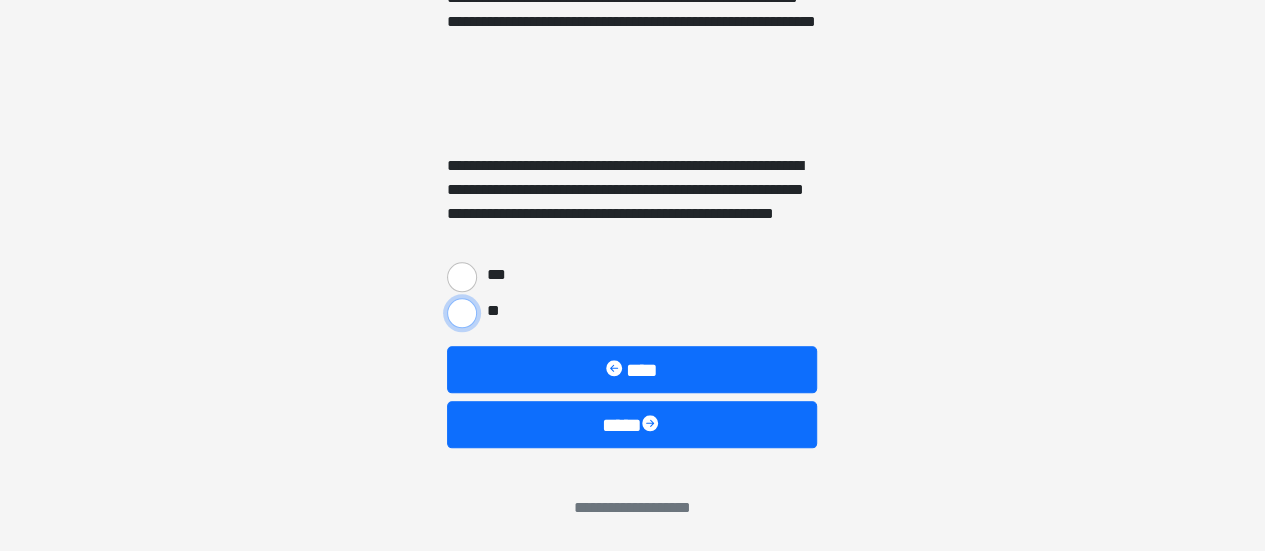 click on "**" at bounding box center (462, 313) 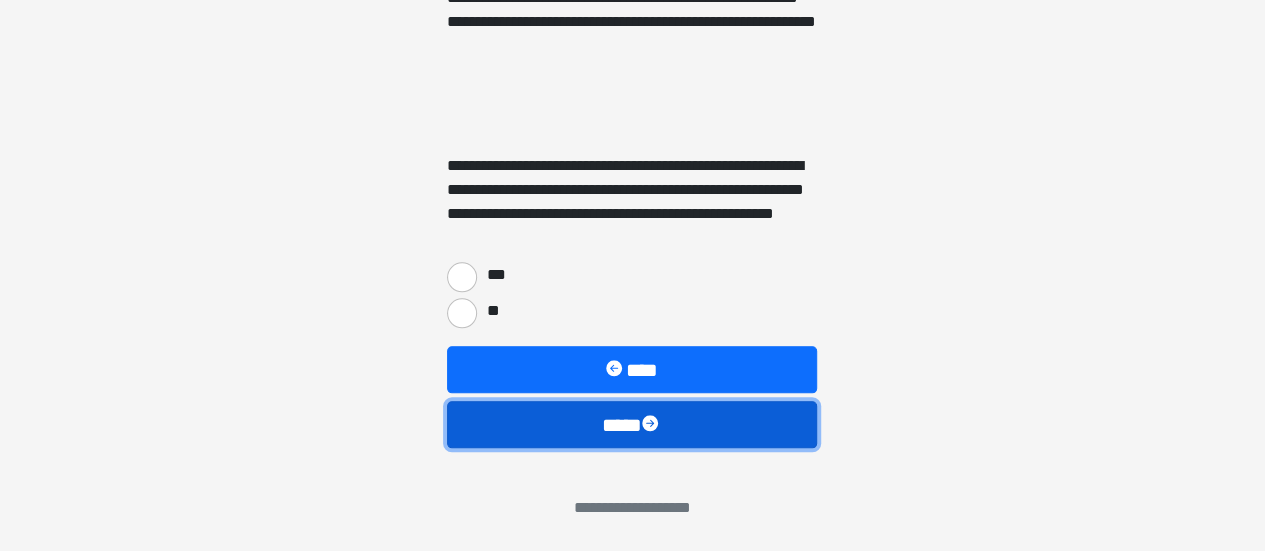 click on "****" at bounding box center (632, 424) 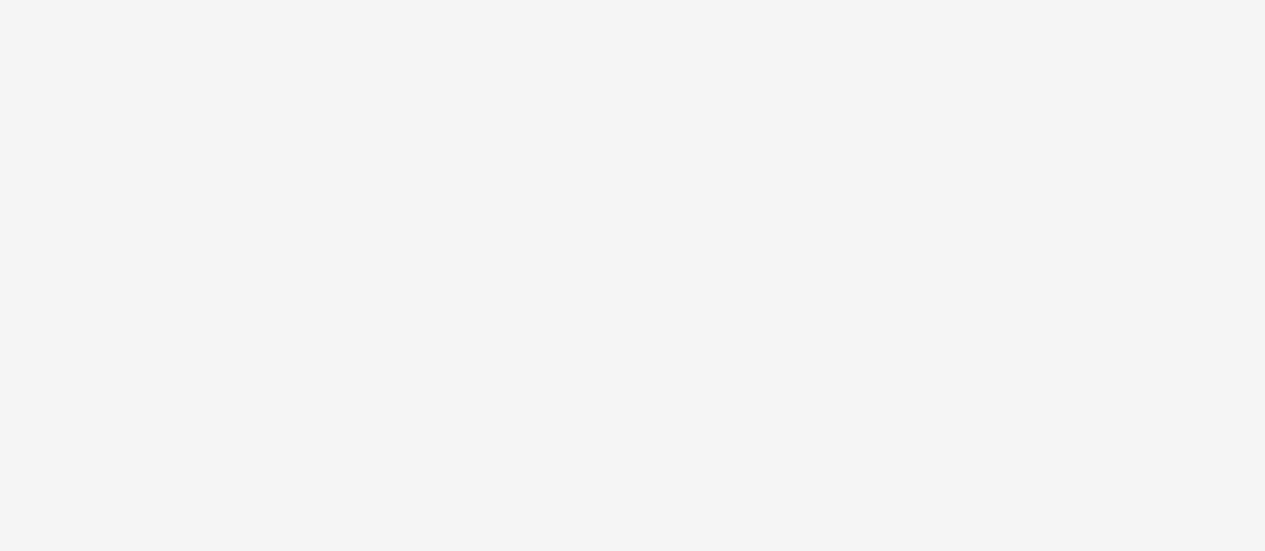 scroll, scrollTop: 274, scrollLeft: 0, axis: vertical 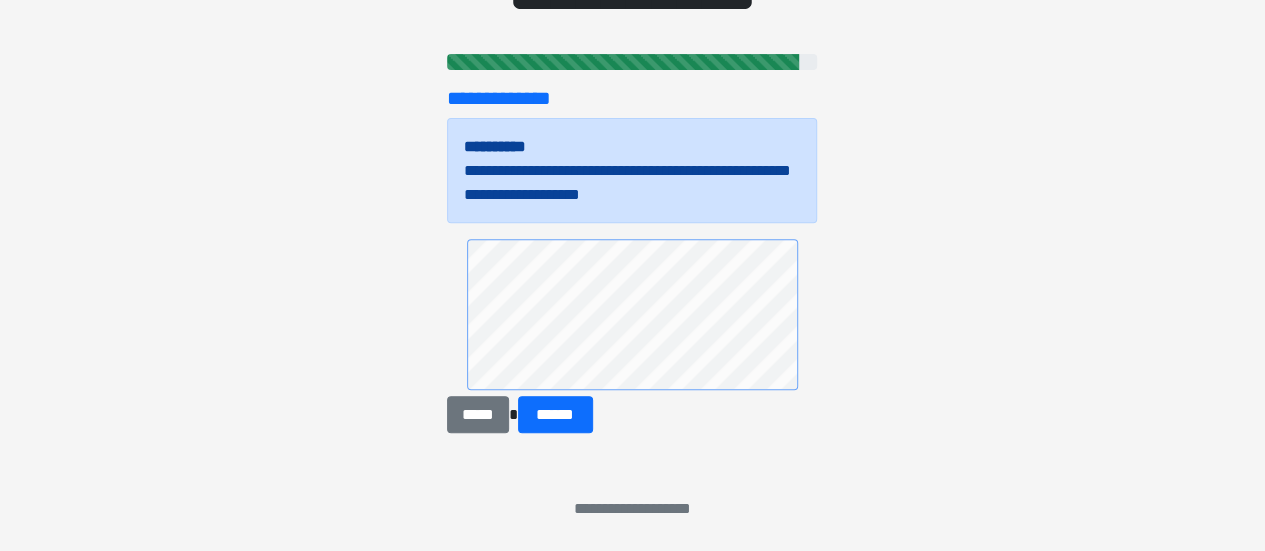click at bounding box center (632, 317) 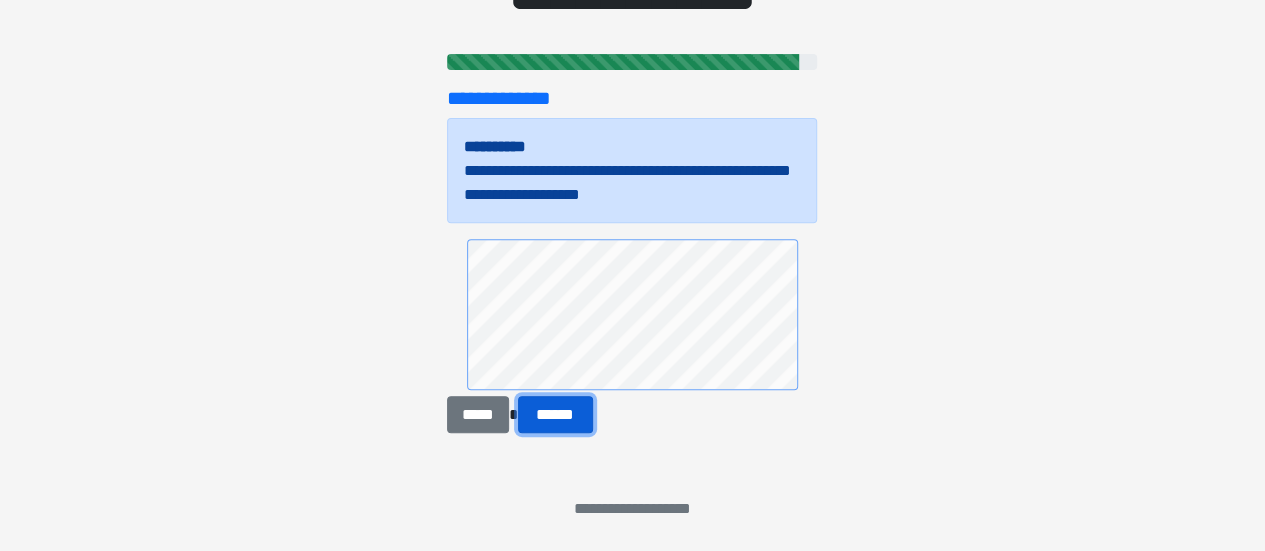 click on "******" at bounding box center [555, 414] 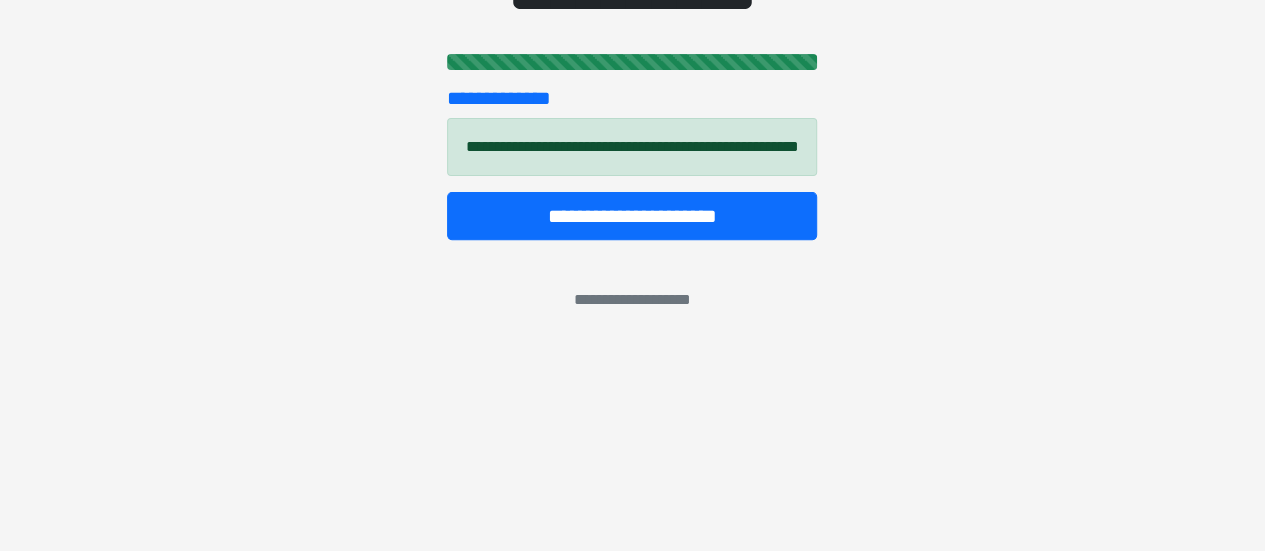 scroll, scrollTop: 88, scrollLeft: 0, axis: vertical 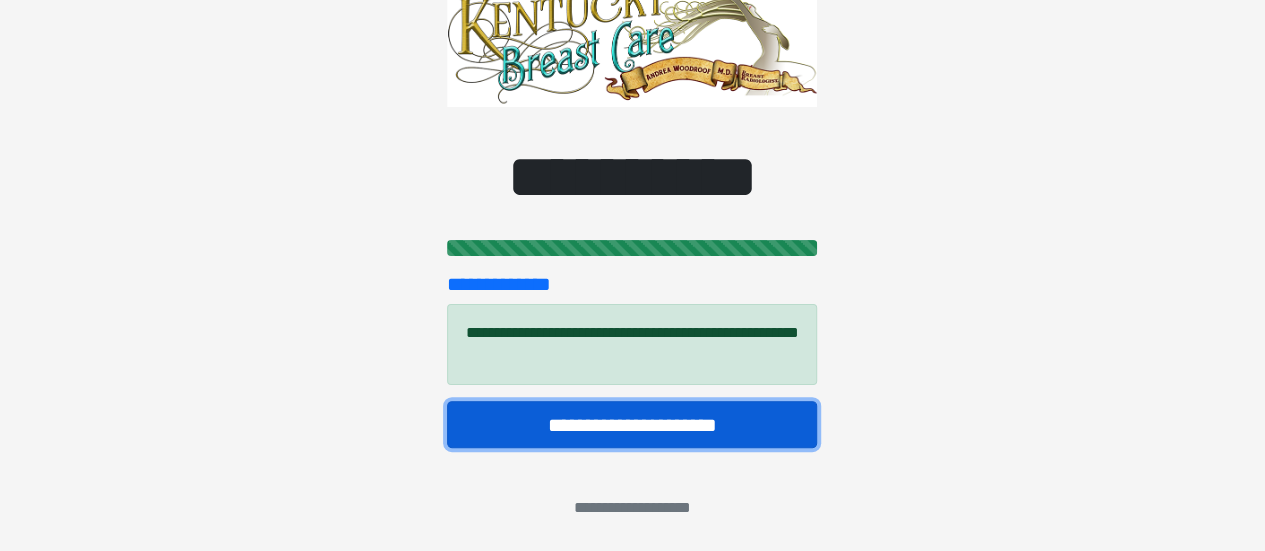 click on "**********" at bounding box center [632, 424] 